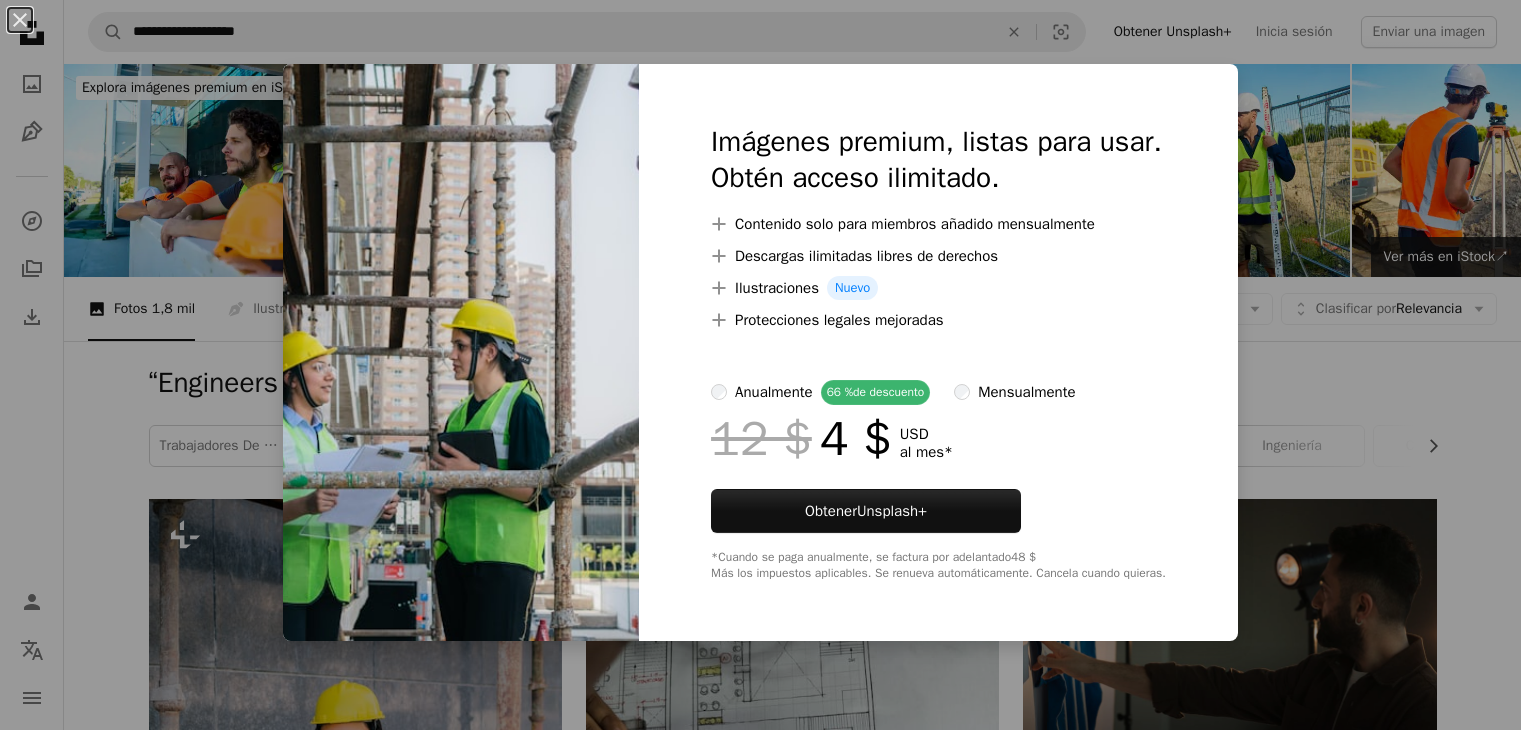 scroll, scrollTop: 1800, scrollLeft: 0, axis: vertical 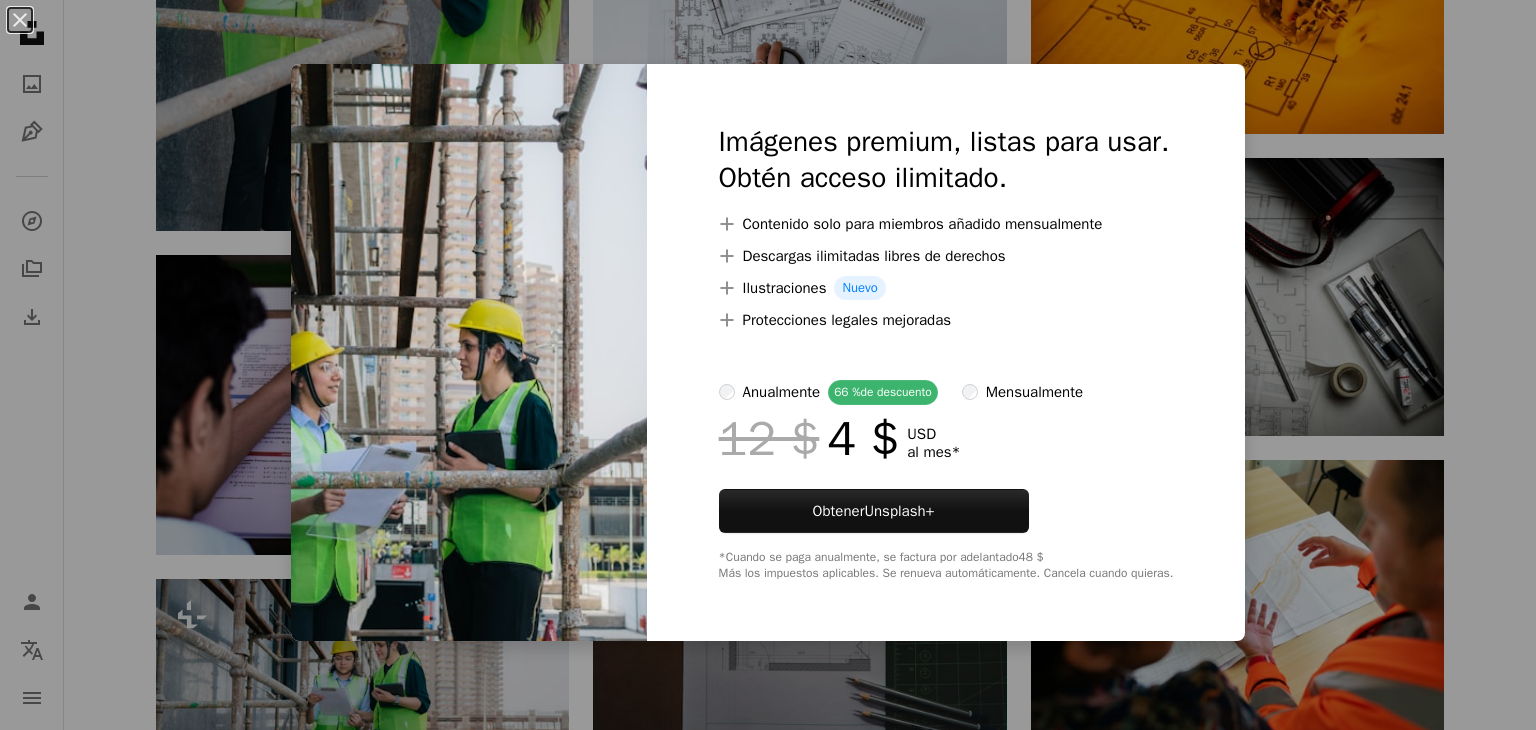 click on "An X shape Imágenes premium, listas para usar. Obtén acceso ilimitado. A plus sign Contenido solo para miembros añadido mensualmente A plus sign Descargas ilimitadas libres de derechos A plus sign Ilustraciones  Nuevo A plus sign Protecciones legales mejoradas anualmente 66 %  de descuento mensualmente 12 $   4 $ USD al mes * Obtener  Unsplash+ *Cuando se paga anualmente, se factura por adelantado  48 $ Más los impuestos aplicables. Se renueva automáticamente. Cancela cuando quieras." at bounding box center (768, 365) 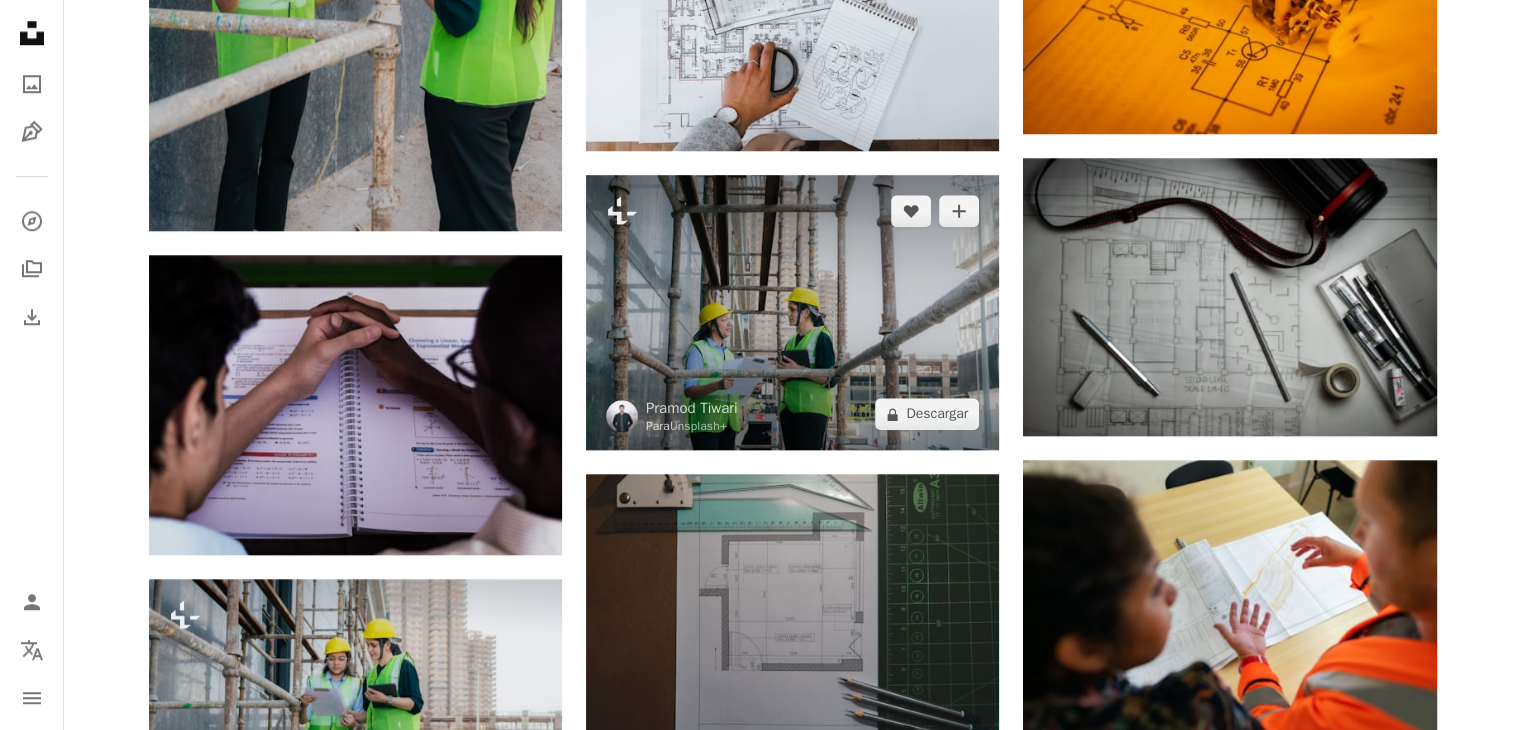 click at bounding box center (792, 312) 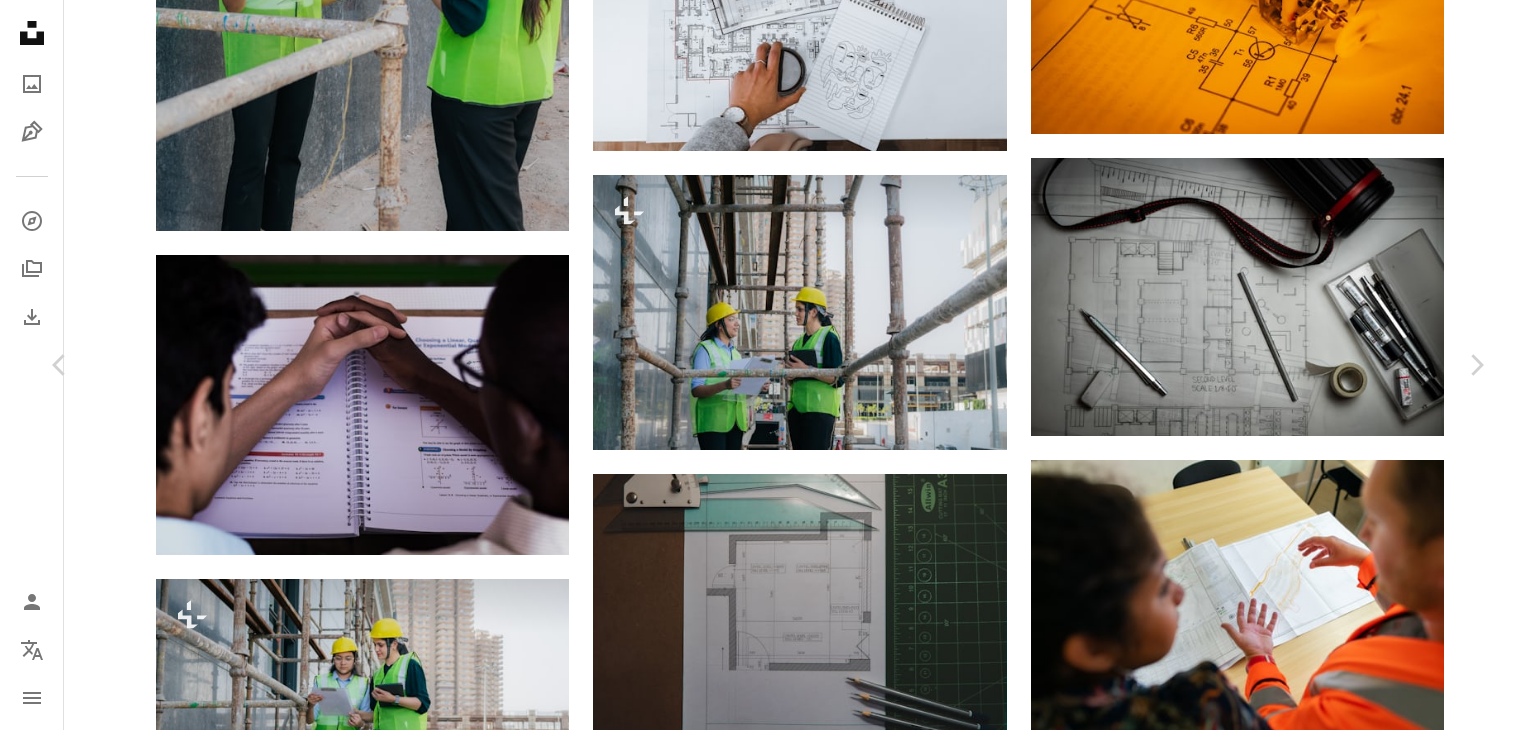 click on "An X shape Chevron left Chevron right [FIRST] [LAST] Para Unsplash+ A heart A plus sign A lock Descargar Zoom in A forward-right arrow Compartir More Actions Calendar outlined Publicado el 18 de abril de 2023 Safety Con la Licencia Unsplash+ construcción ingeniería Obra Trabajadores de la construcción constructores ingenieros obra Planificación de la construcción Trabajadores de la construcción Imágenes de dominio público De esta serie Chevron right Plus sign for Unsplash+ Plus sign for Unsplash+ Plus sign for Unsplash+ Plus sign for Unsplash+ Plus sign for Unsplash+ Plus sign for Unsplash+ Plus sign for Unsplash+ Plus sign for Unsplash+ Plus sign for Unsplash+ Plus sign for Unsplash+ Plus sign for Unsplash+ Plus sign for Unsplash+ Imágenes relacionadas Plus sign for Unsplash+ A heart A plus sign [FIRST] [LAST] Para Unsplash+ A lock Descargar Plus sign for Unsplash+ A heart A plus sign [FIRST] [LAST] Para Unsplash+ A lock Descargar Plus sign for Unsplash+ A heart A plus sign [FIRST] [LAST] Para Unsplash+ A lock Descargar Plus sign for Unsplash+" at bounding box center [768, 2908] 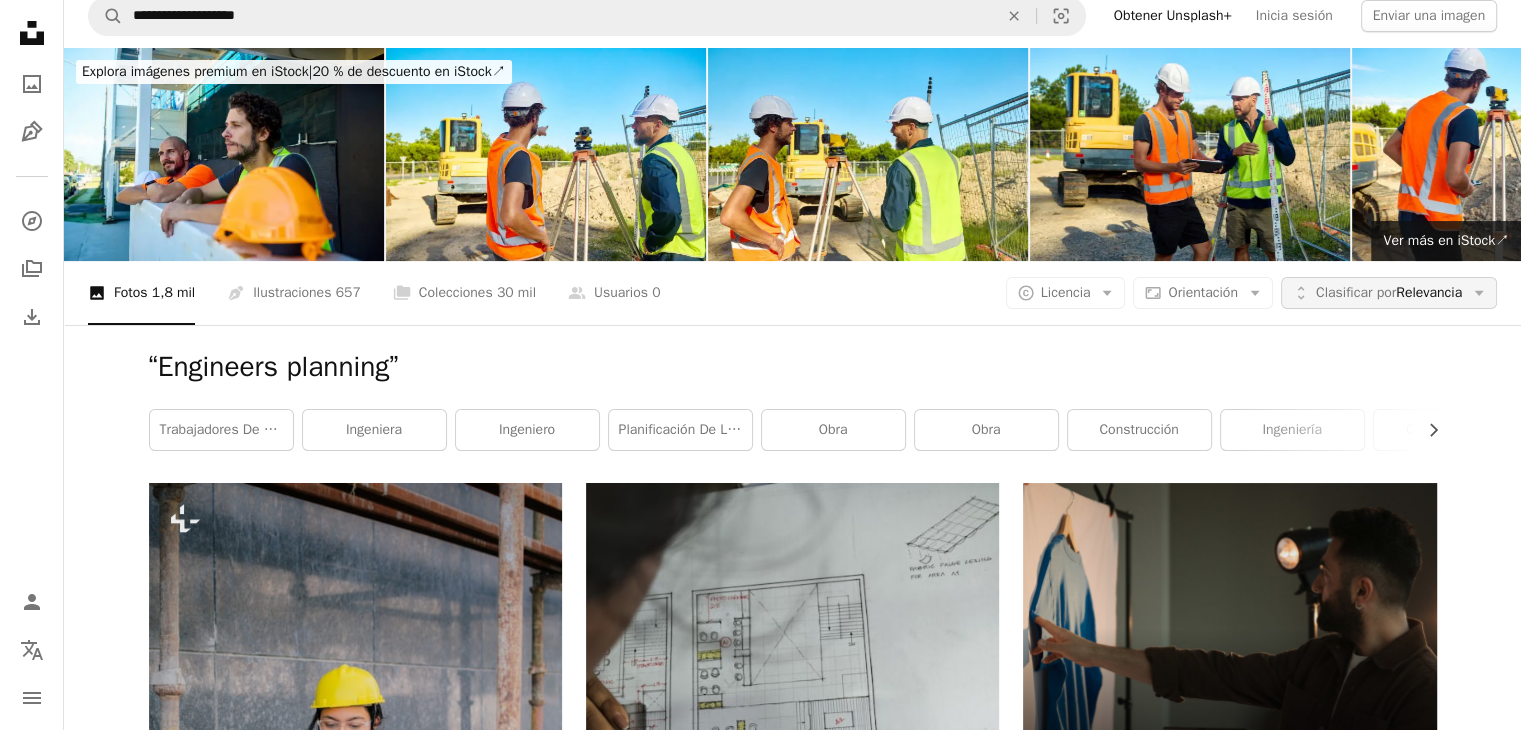 scroll, scrollTop: 0, scrollLeft: 0, axis: both 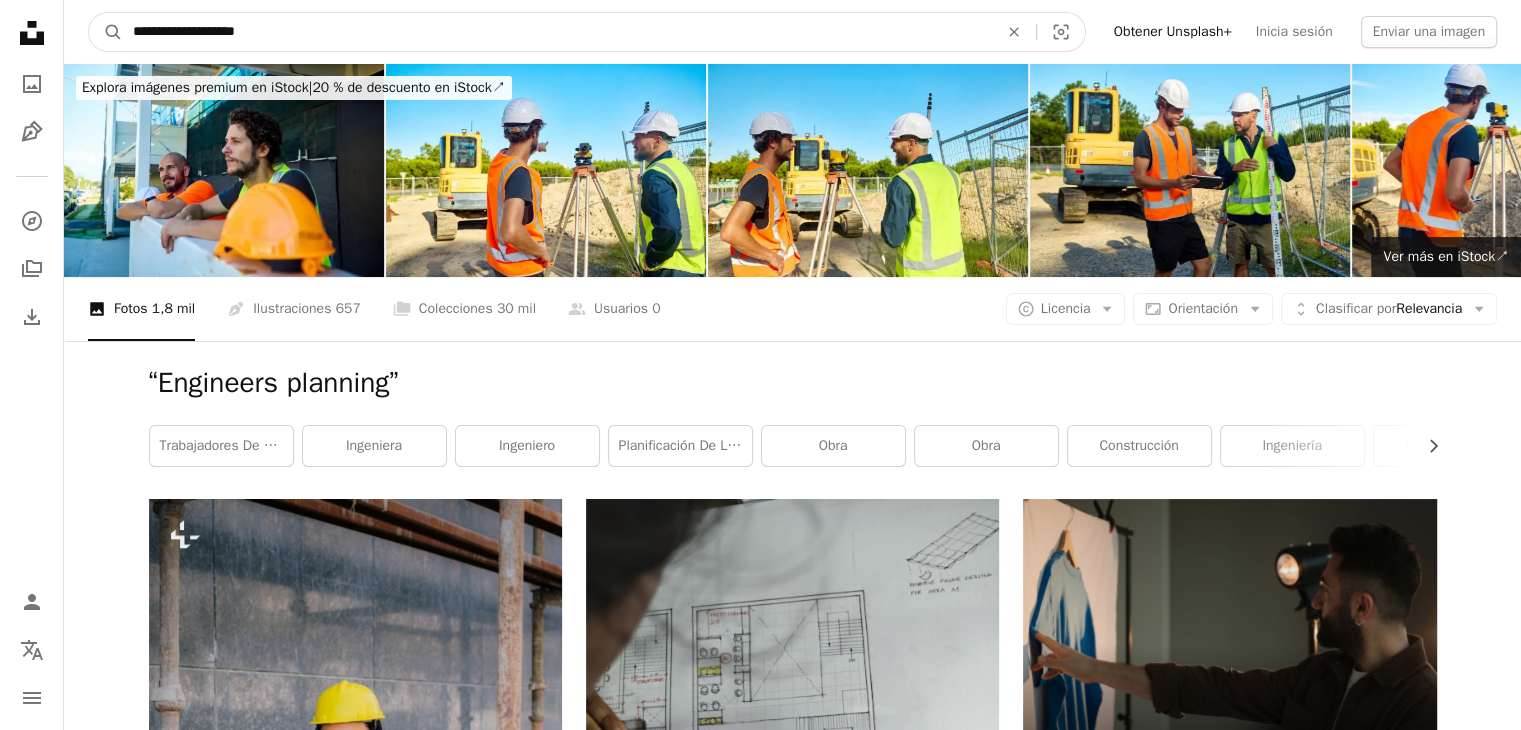 drag, startPoint x: 371, startPoint y: 30, endPoint x: 0, endPoint y: 87, distance: 375.35318 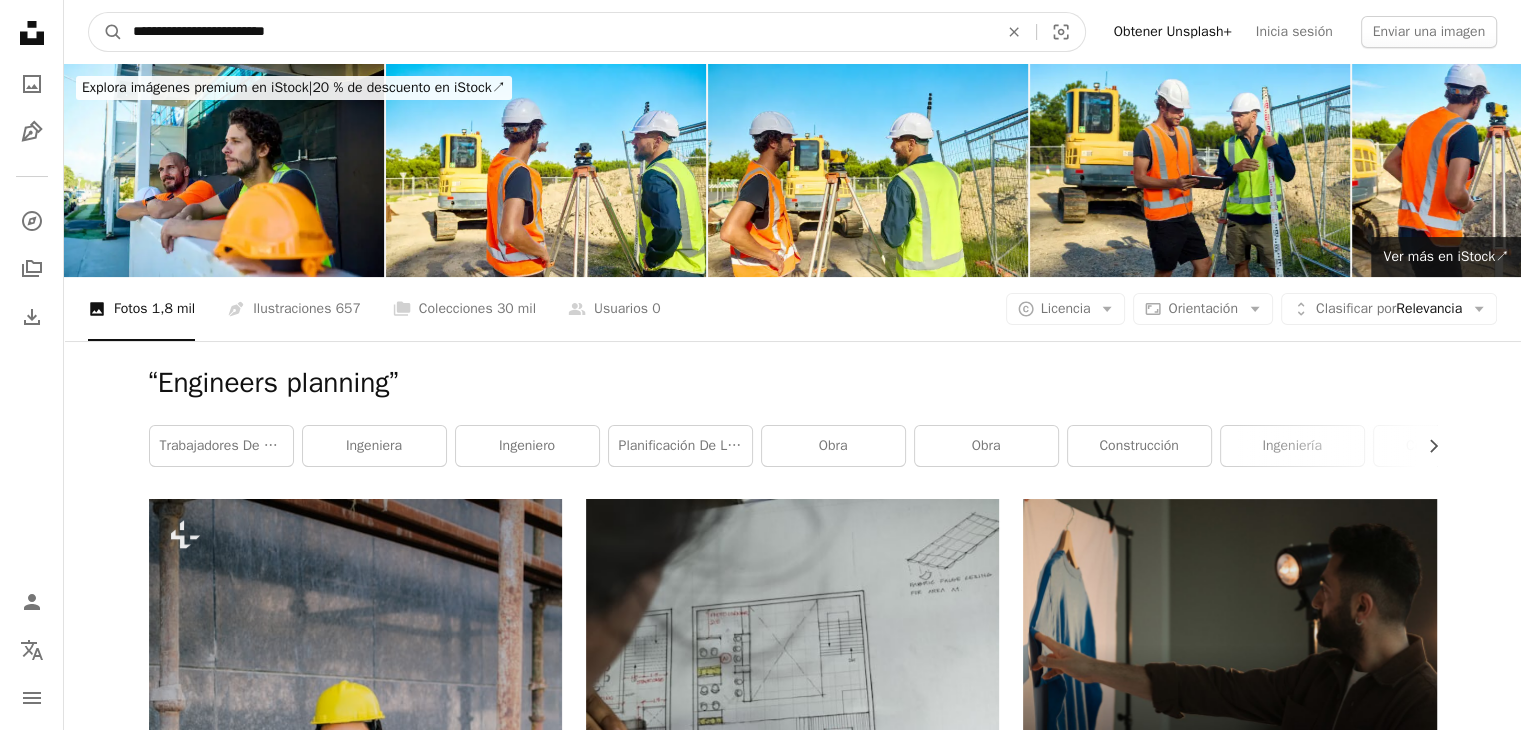 click on "A magnifying glass" at bounding box center [106, 32] 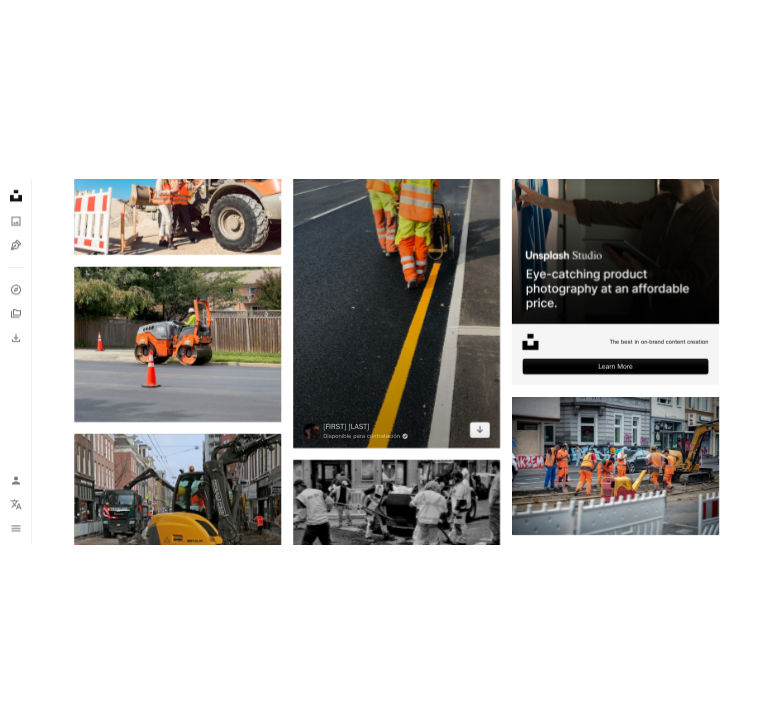 scroll, scrollTop: 700, scrollLeft: 0, axis: vertical 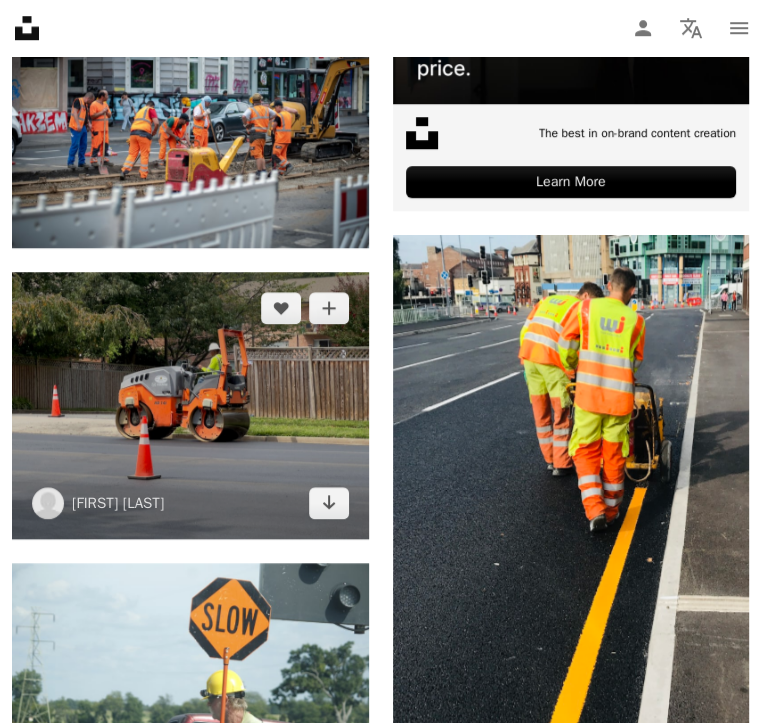 click at bounding box center [190, 405] 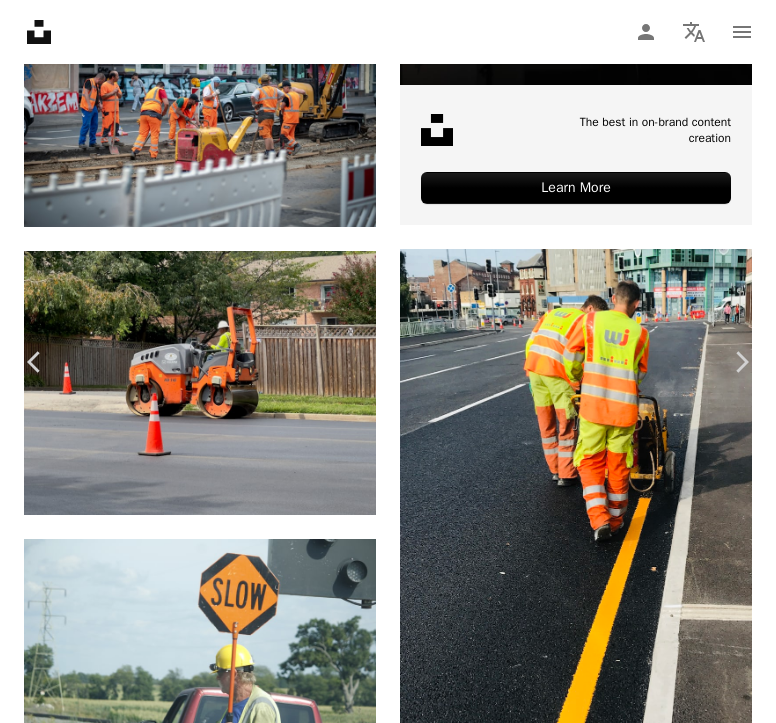 scroll, scrollTop: 1200, scrollLeft: 0, axis: vertical 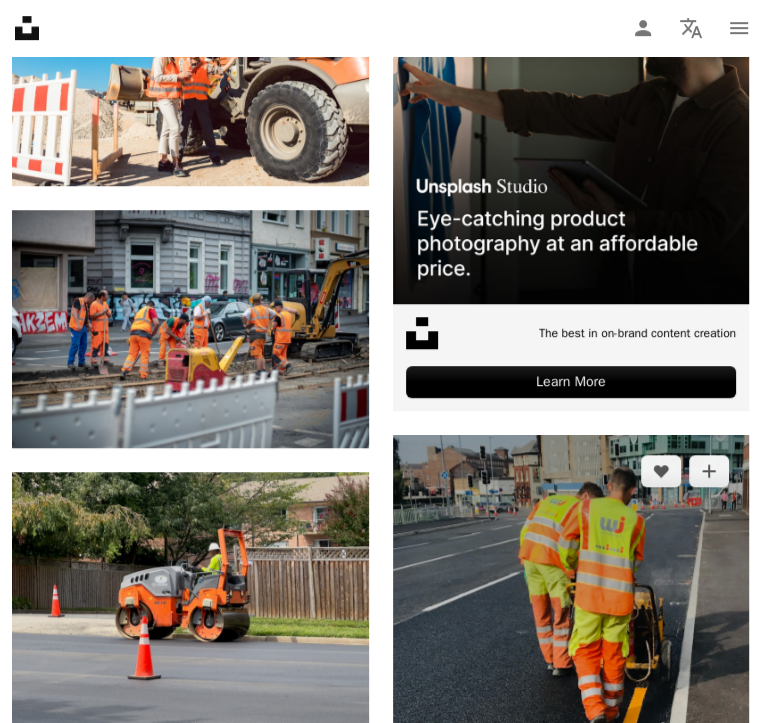 click at bounding box center (571, 720) 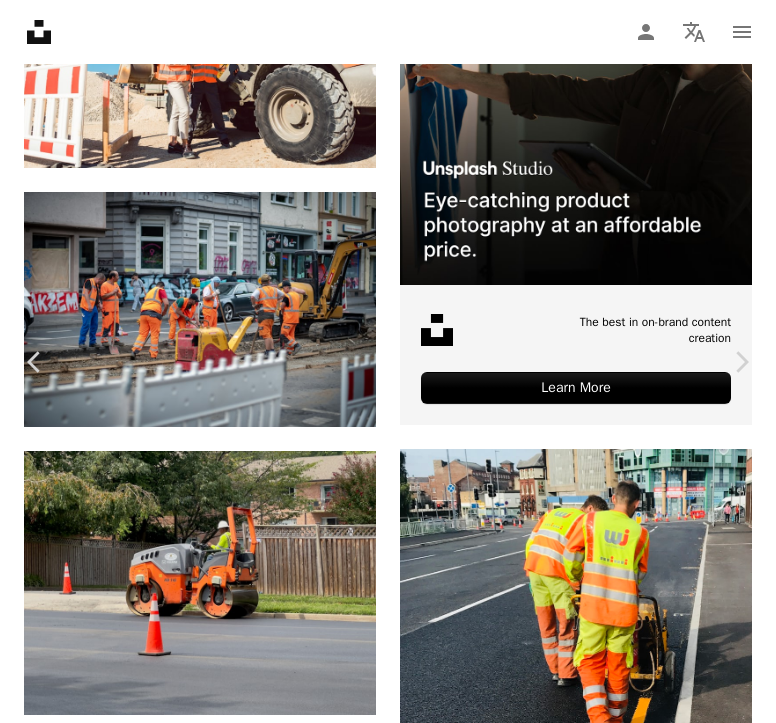 scroll, scrollTop: 3400, scrollLeft: 0, axis: vertical 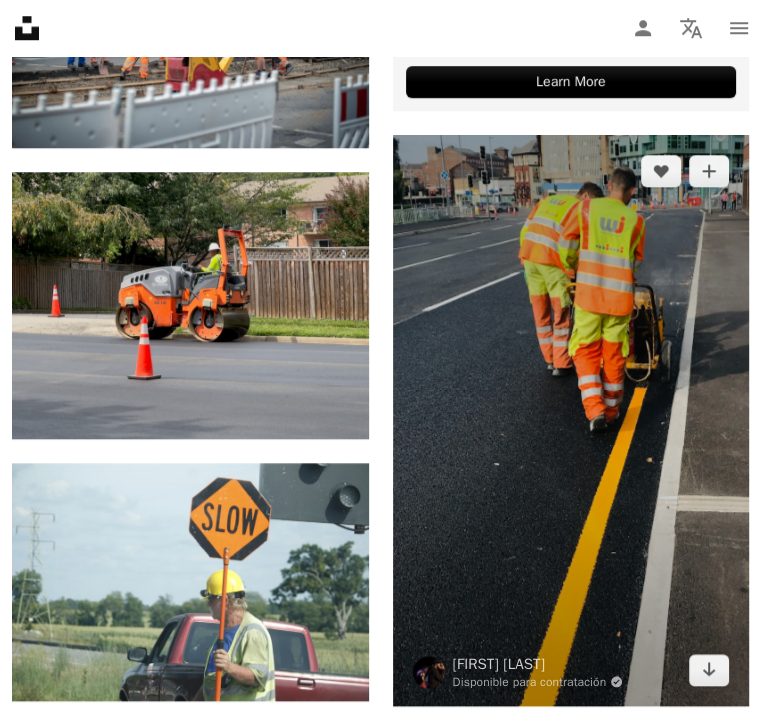 click at bounding box center (571, 420) 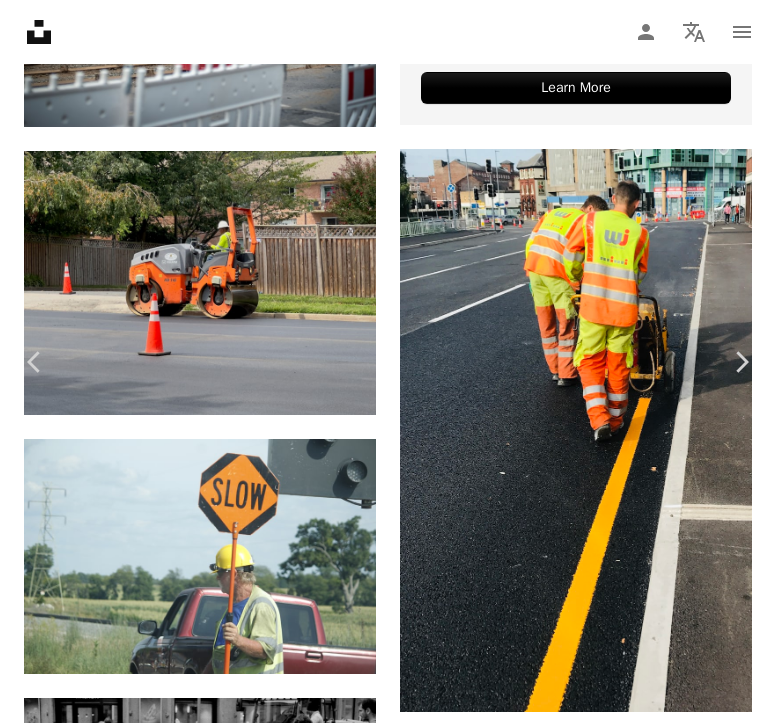 scroll, scrollTop: 2200, scrollLeft: 0, axis: vertical 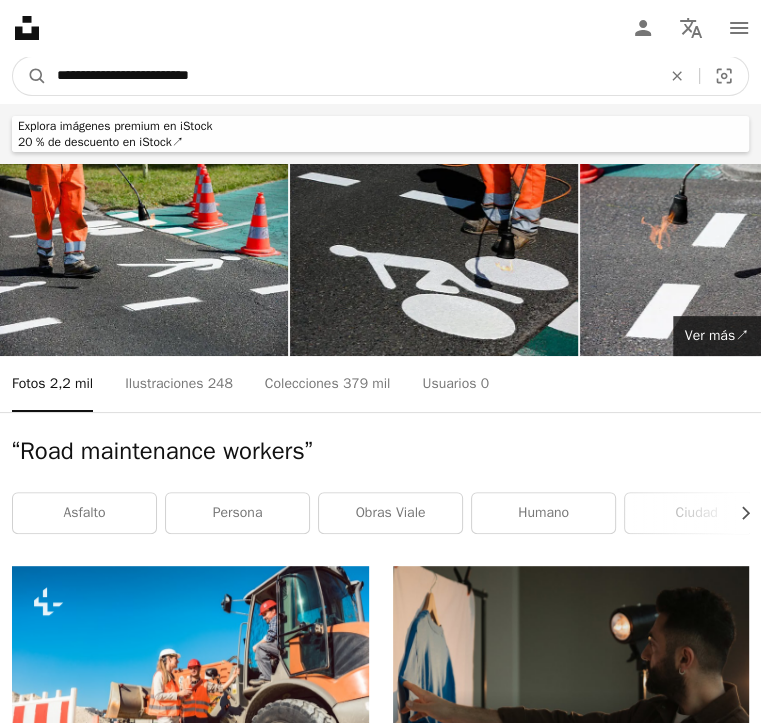 drag, startPoint x: 260, startPoint y: 92, endPoint x: -264, endPoint y: 70, distance: 524.4616 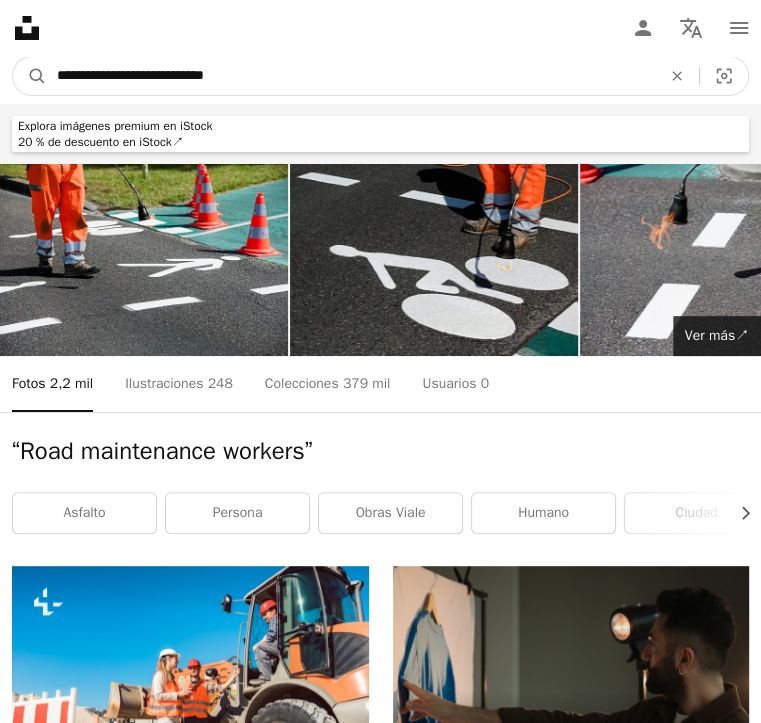 type on "**********" 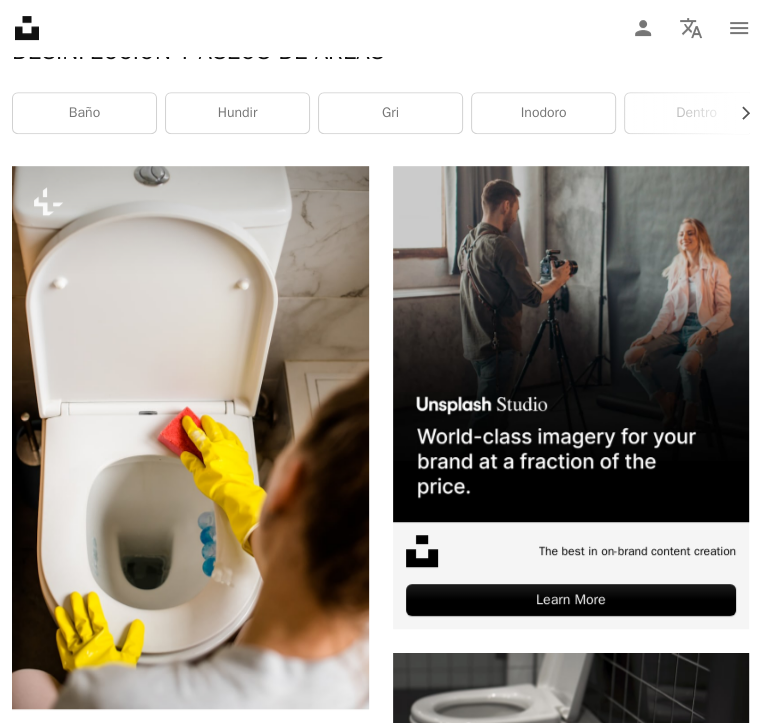 scroll, scrollTop: 0, scrollLeft: 0, axis: both 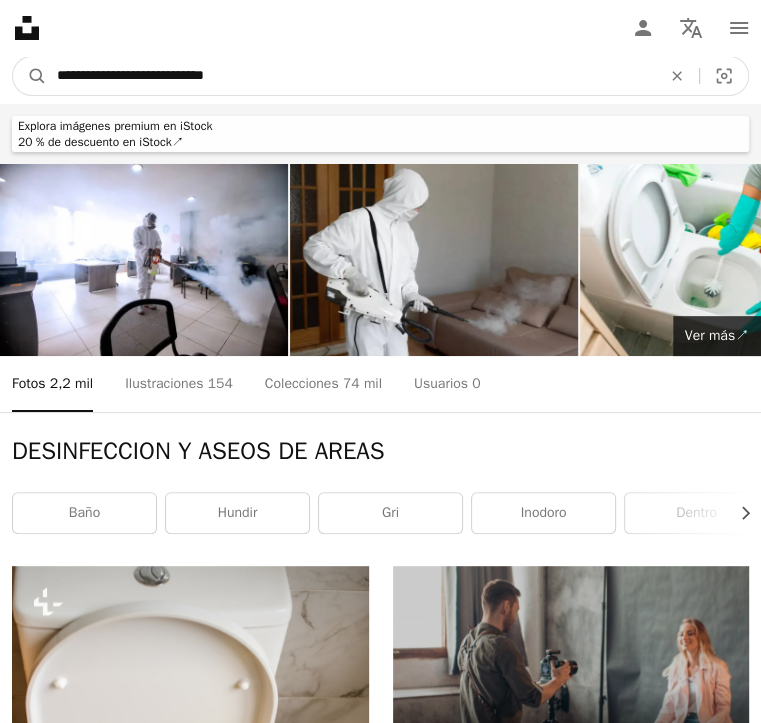click on "**********" at bounding box center (351, 76) 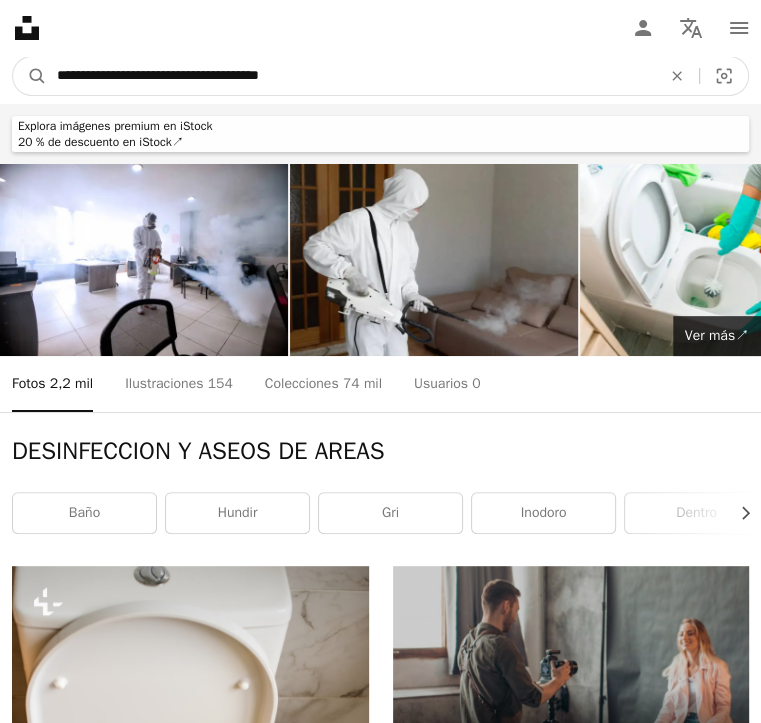 type on "**********" 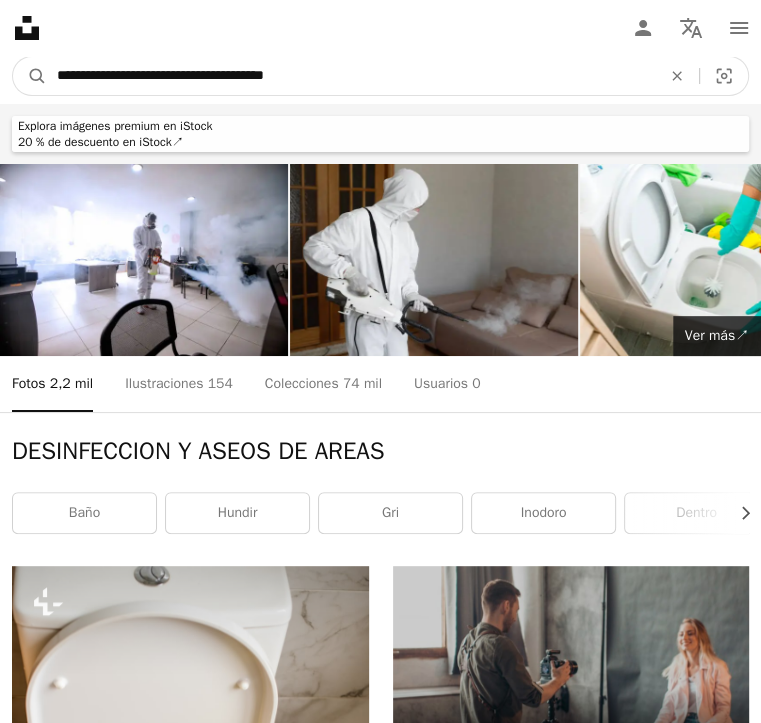 click on "A magnifying glass" at bounding box center [30, 76] 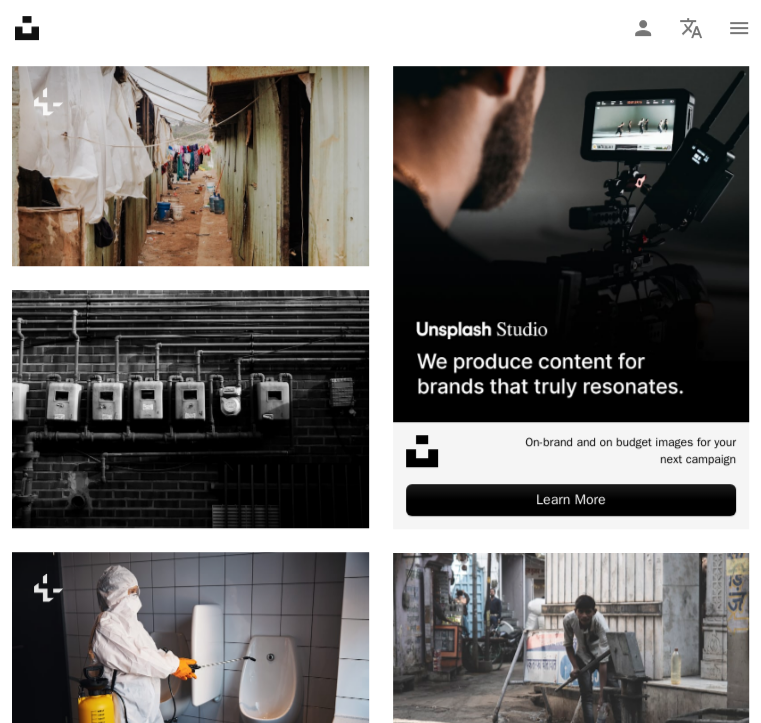 scroll, scrollTop: 0, scrollLeft: 0, axis: both 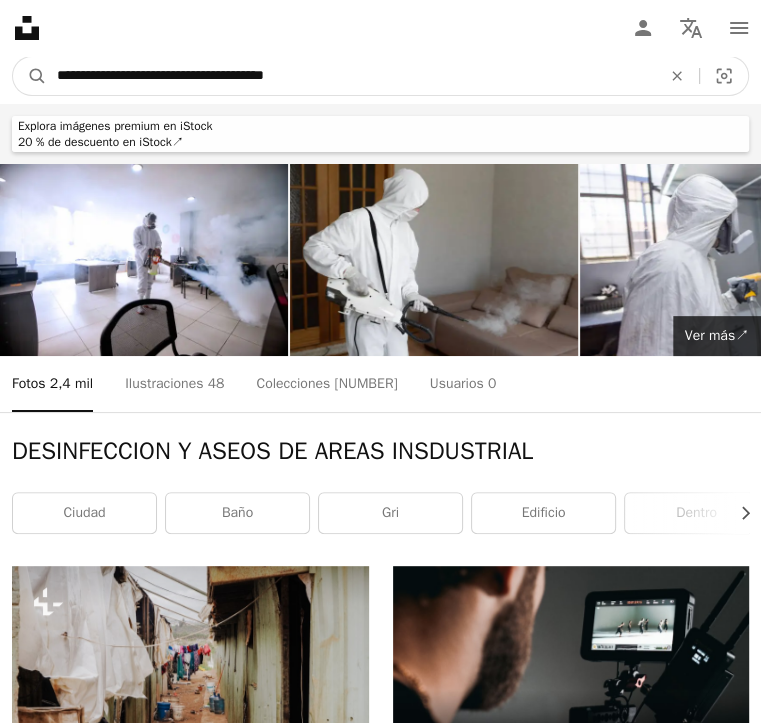drag, startPoint x: 392, startPoint y: 90, endPoint x: -416, endPoint y: 117, distance: 808.451 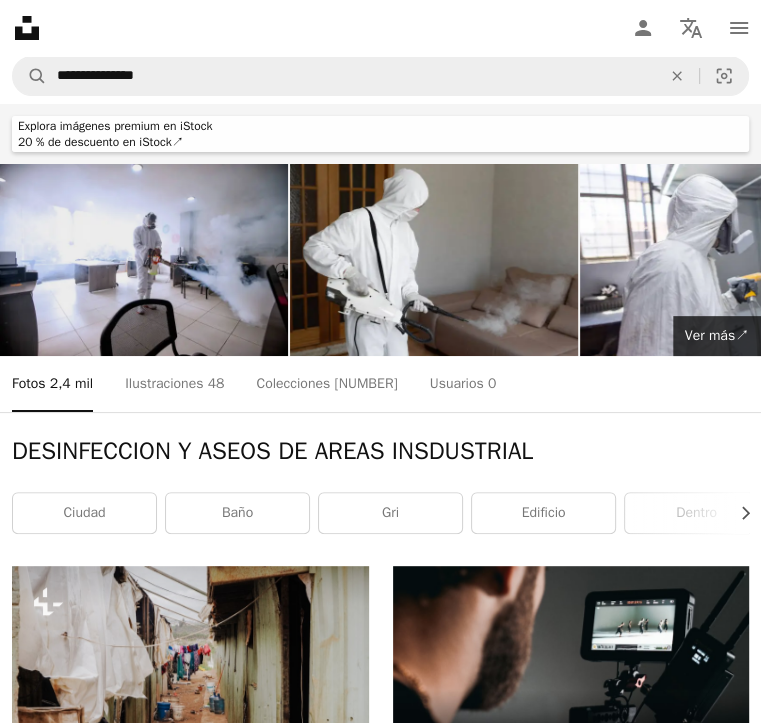 click at bounding box center (144, 260) 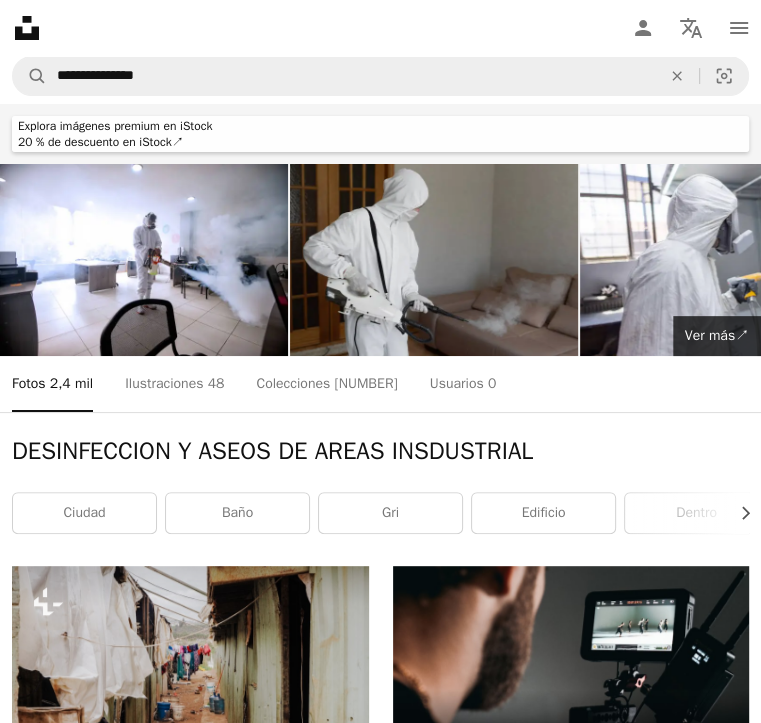 click at bounding box center [434, 260] 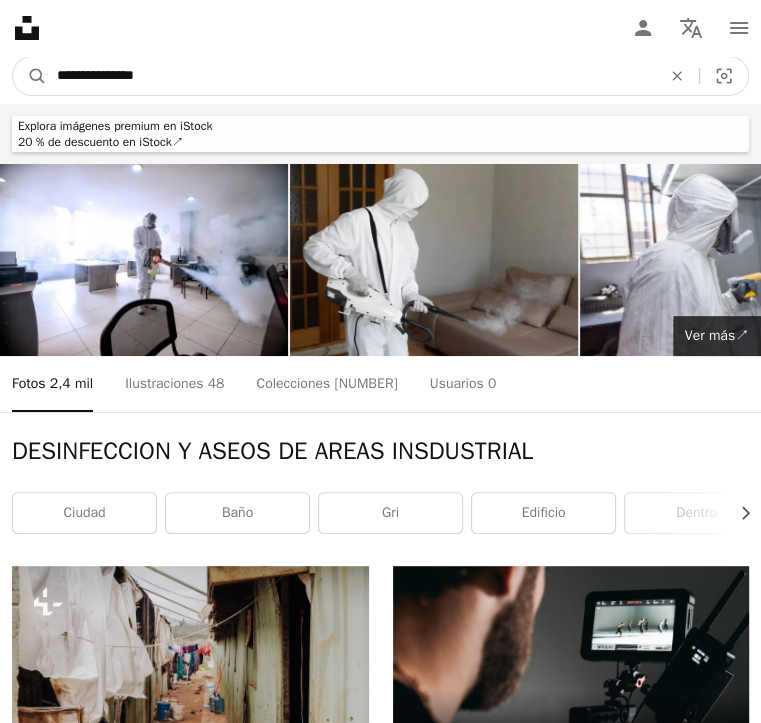 drag, startPoint x: 316, startPoint y: 79, endPoint x: -227, endPoint y: 77, distance: 543.00366 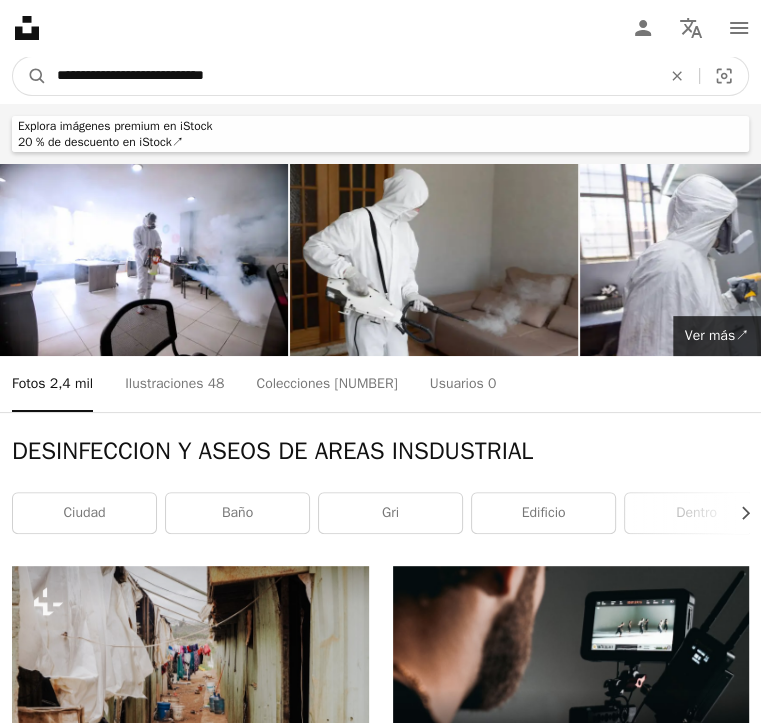 click on "A magnifying glass" at bounding box center (30, 76) 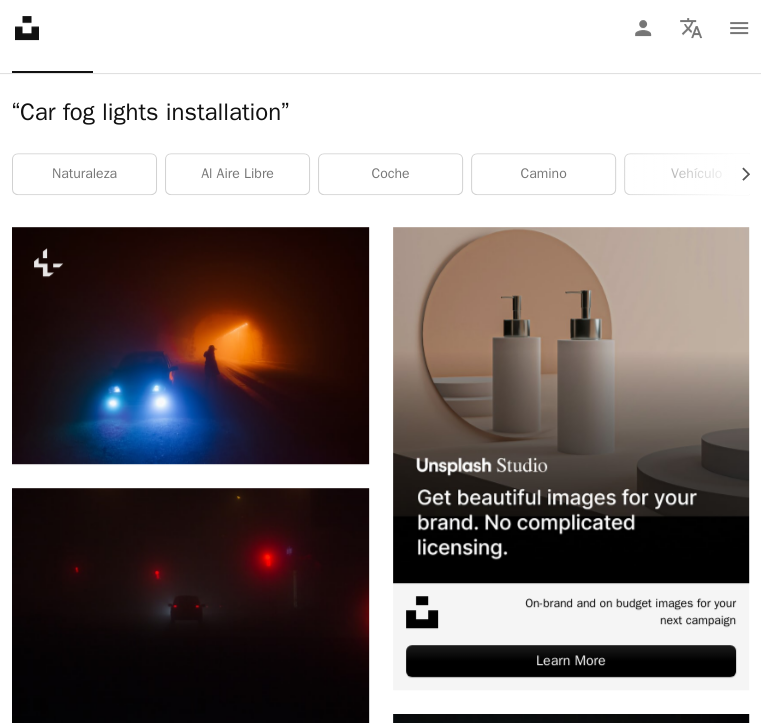 scroll, scrollTop: 0, scrollLeft: 0, axis: both 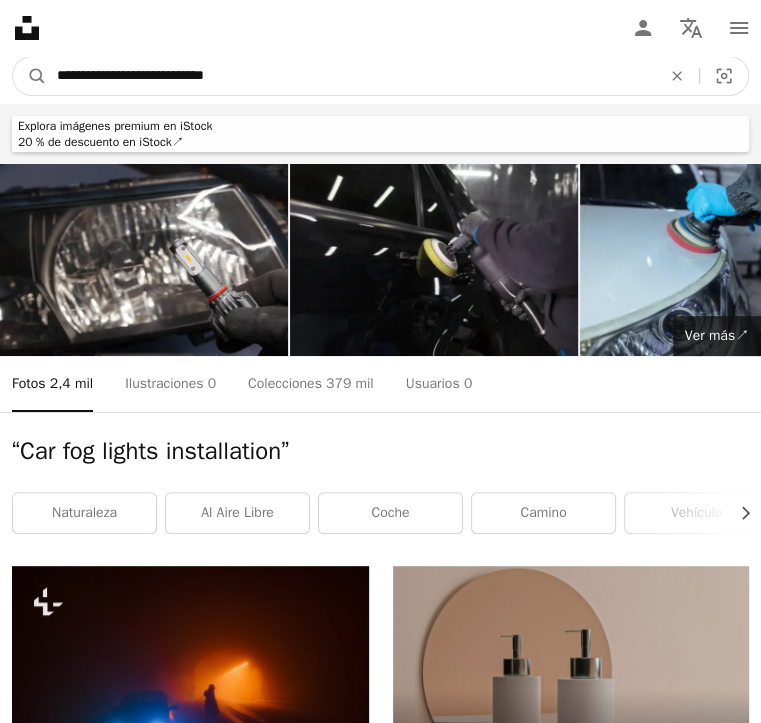 drag, startPoint x: 334, startPoint y: 92, endPoint x: -523, endPoint y: 62, distance: 857.5249 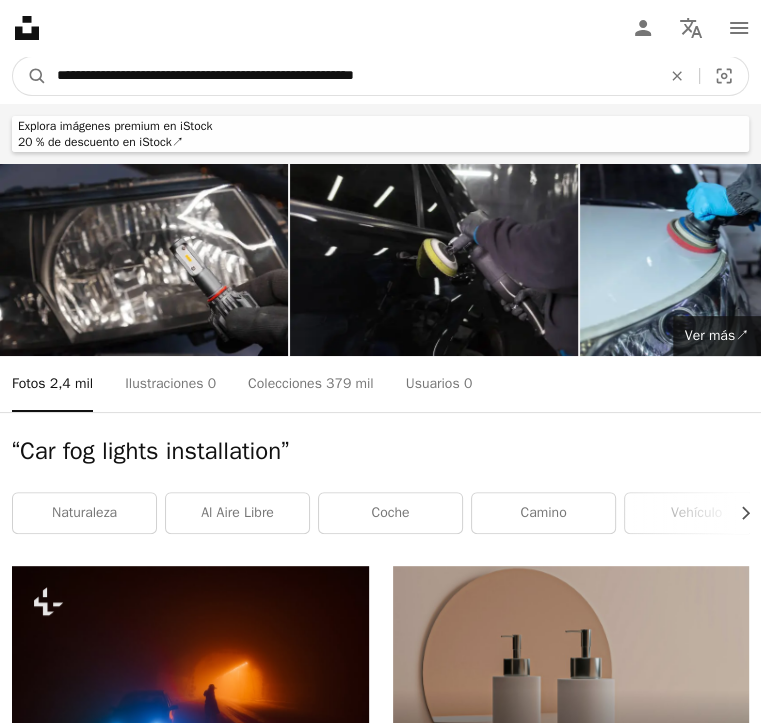 click on "A magnifying glass" at bounding box center [30, 76] 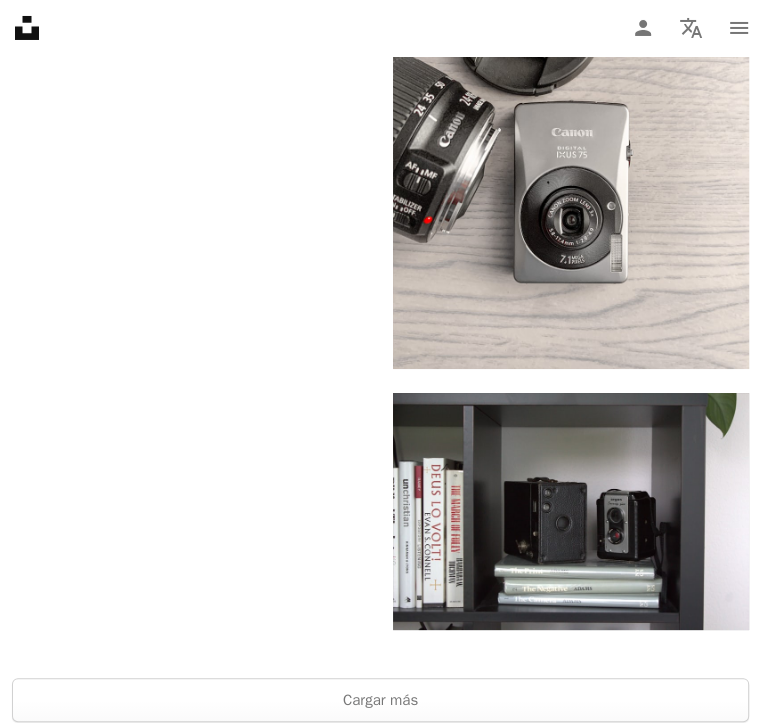drag, startPoint x: 318, startPoint y: 388, endPoint x: 280, endPoint y: 106, distance: 284.54877 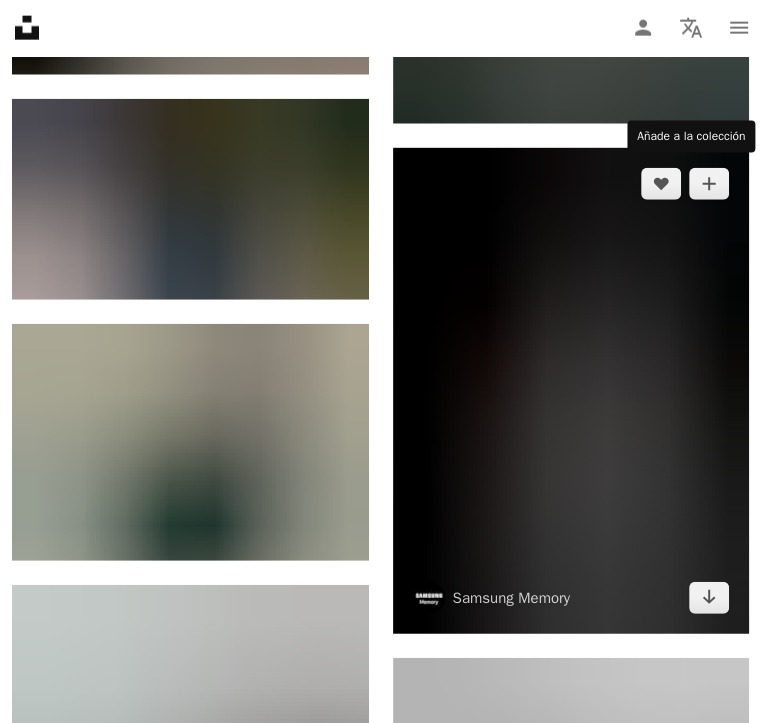 scroll, scrollTop: 2471, scrollLeft: 0, axis: vertical 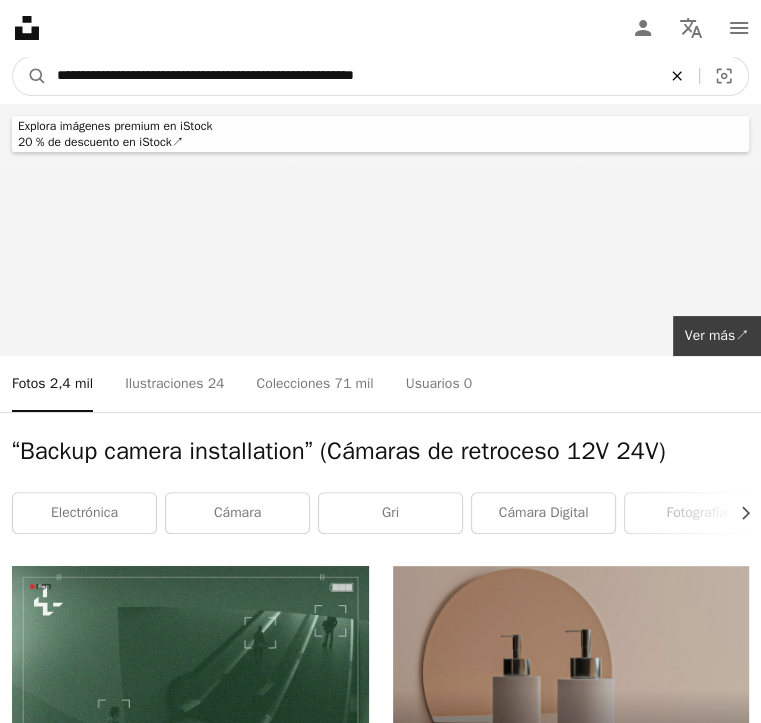 click on "An X shape" at bounding box center (677, 76) 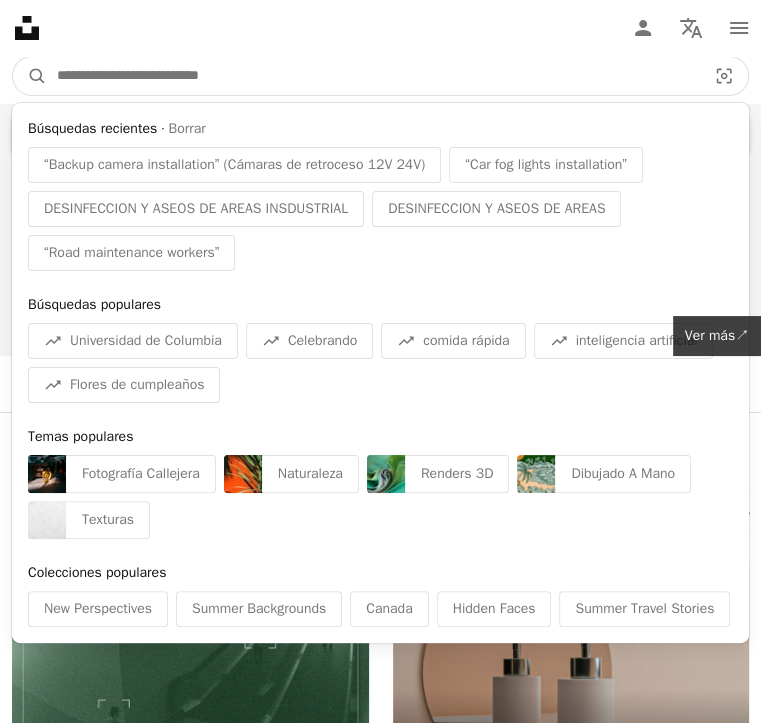 paste on "**********" 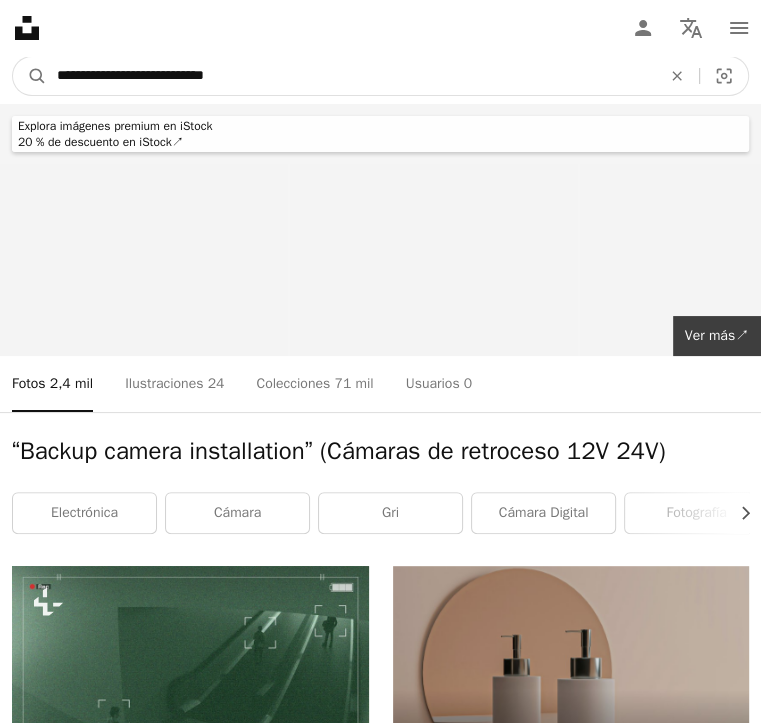 type on "**********" 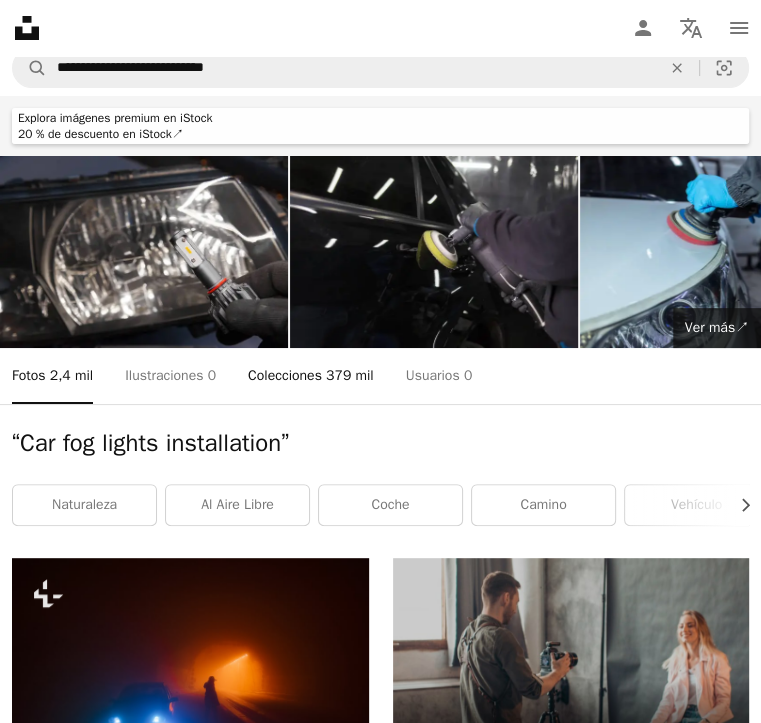 scroll, scrollTop: 0, scrollLeft: 0, axis: both 